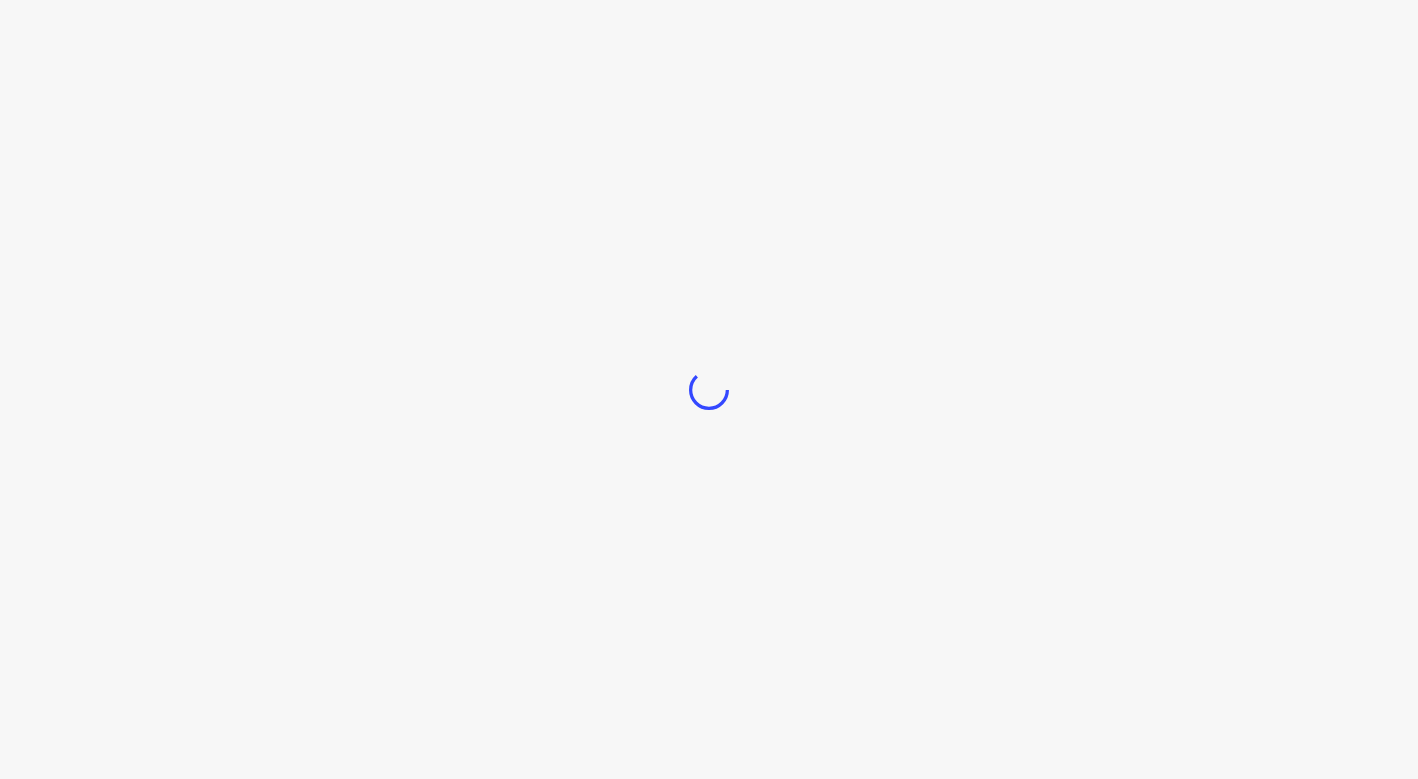 scroll, scrollTop: 0, scrollLeft: 0, axis: both 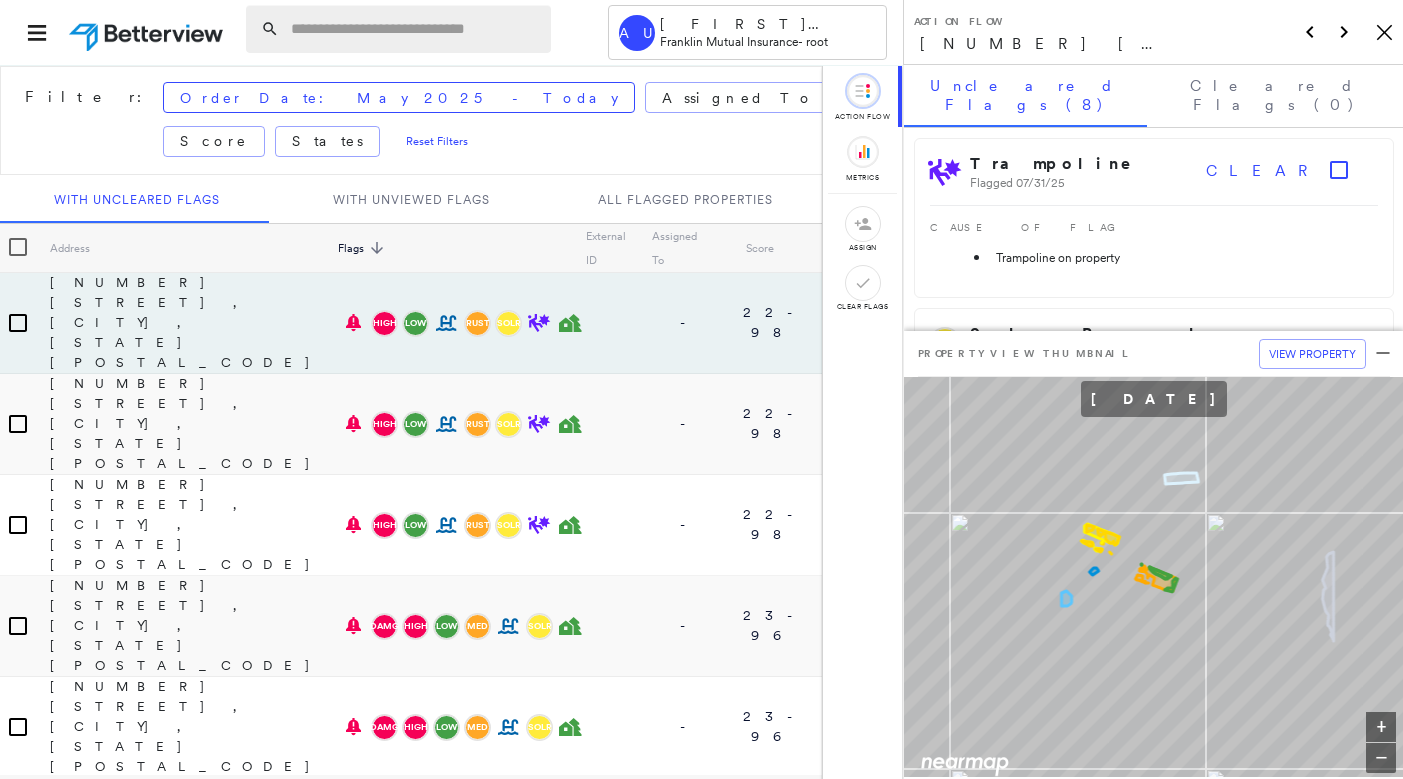 click at bounding box center (415, 29) 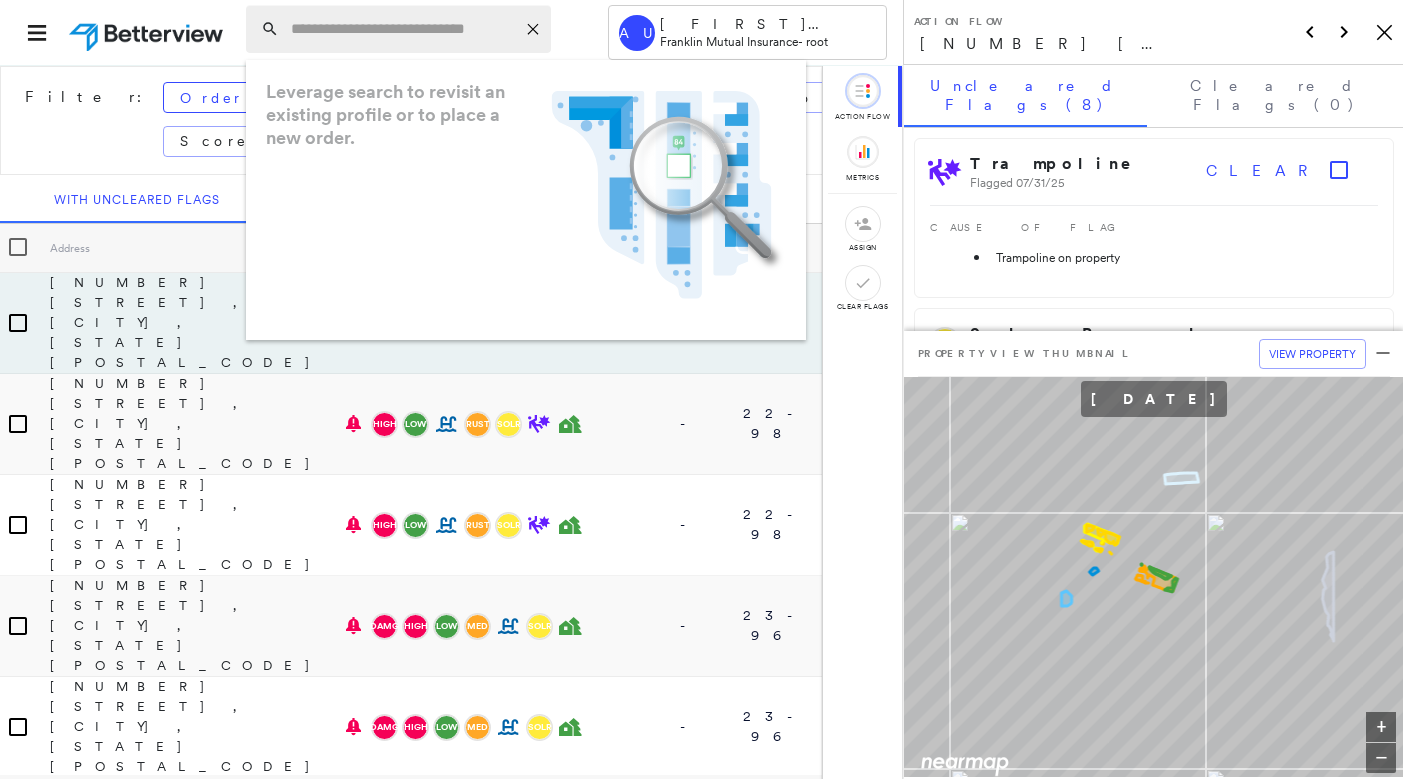 paste on "**********" 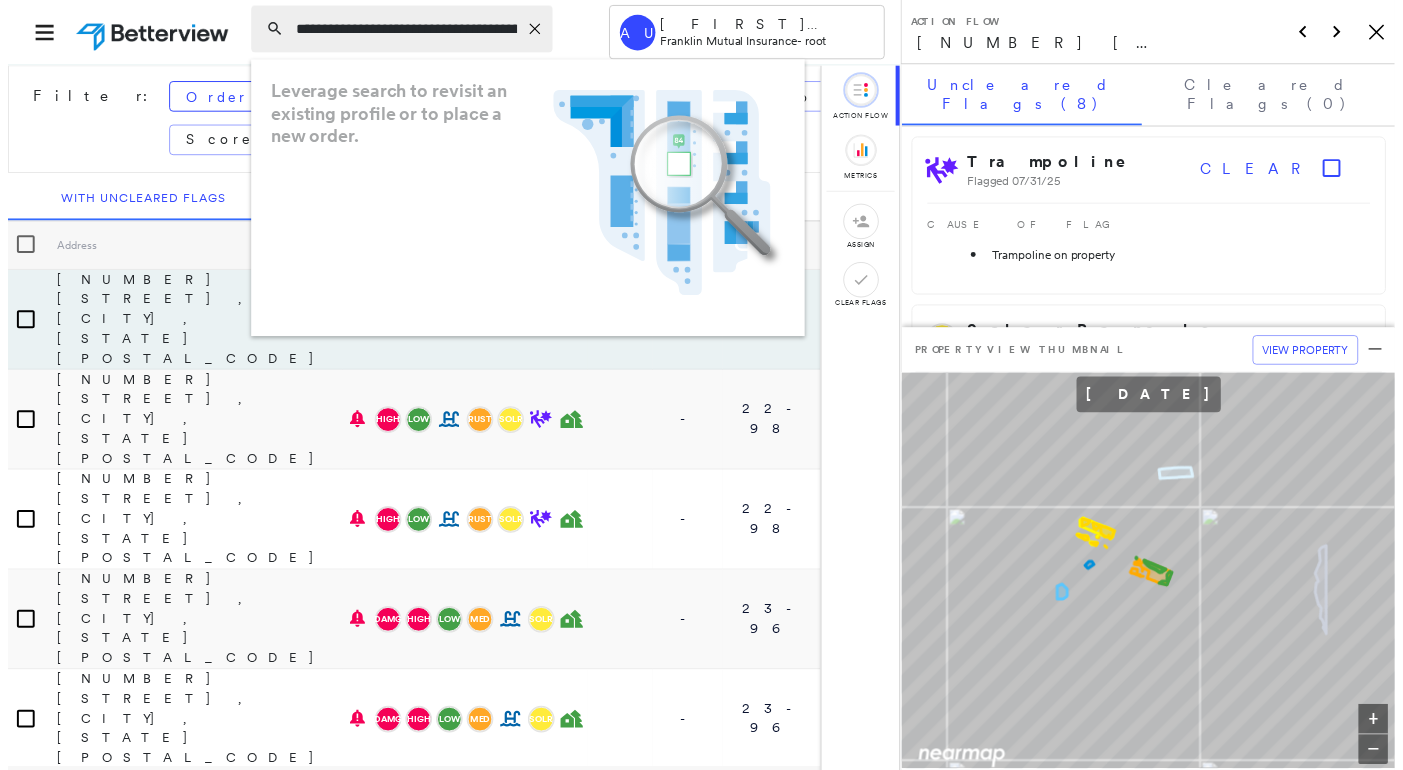 scroll, scrollTop: 0, scrollLeft: 73, axis: horizontal 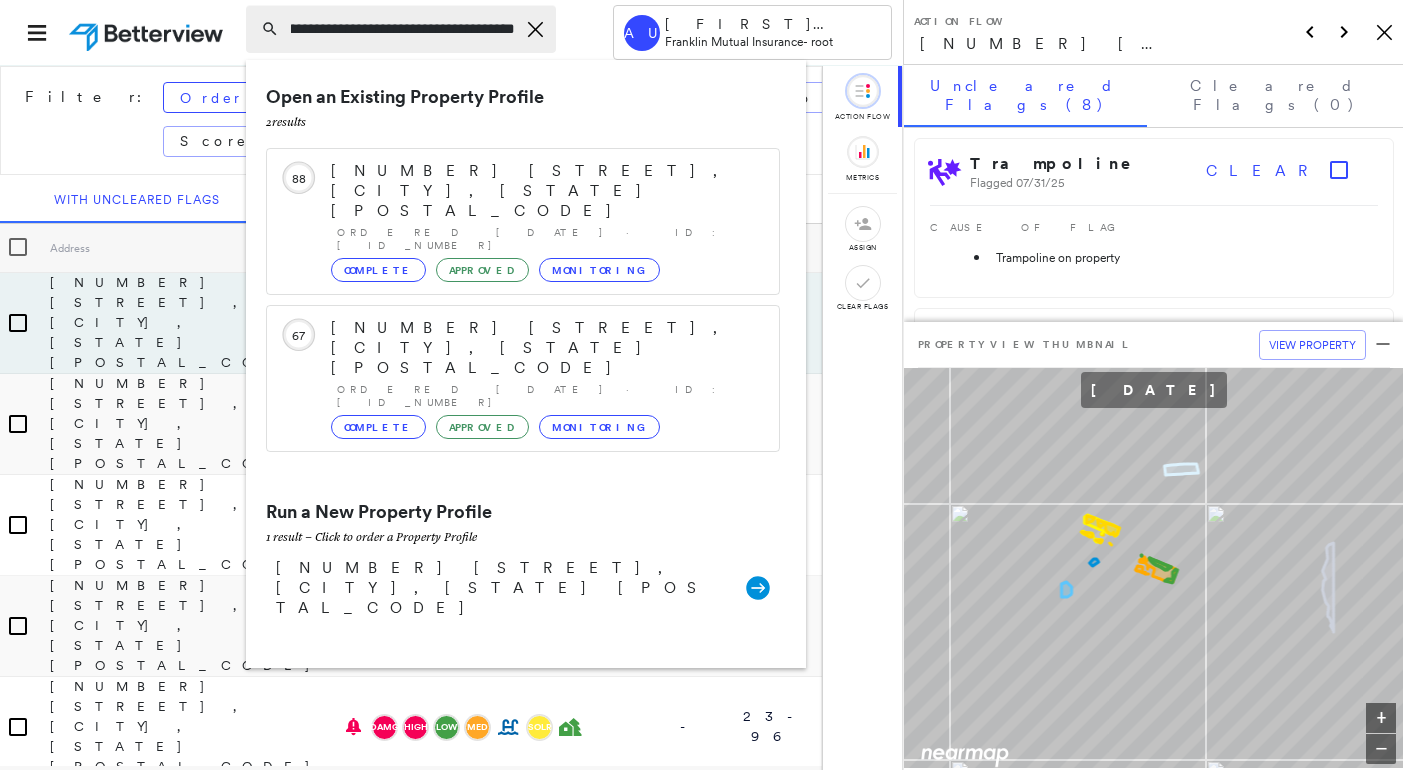 type on "**********" 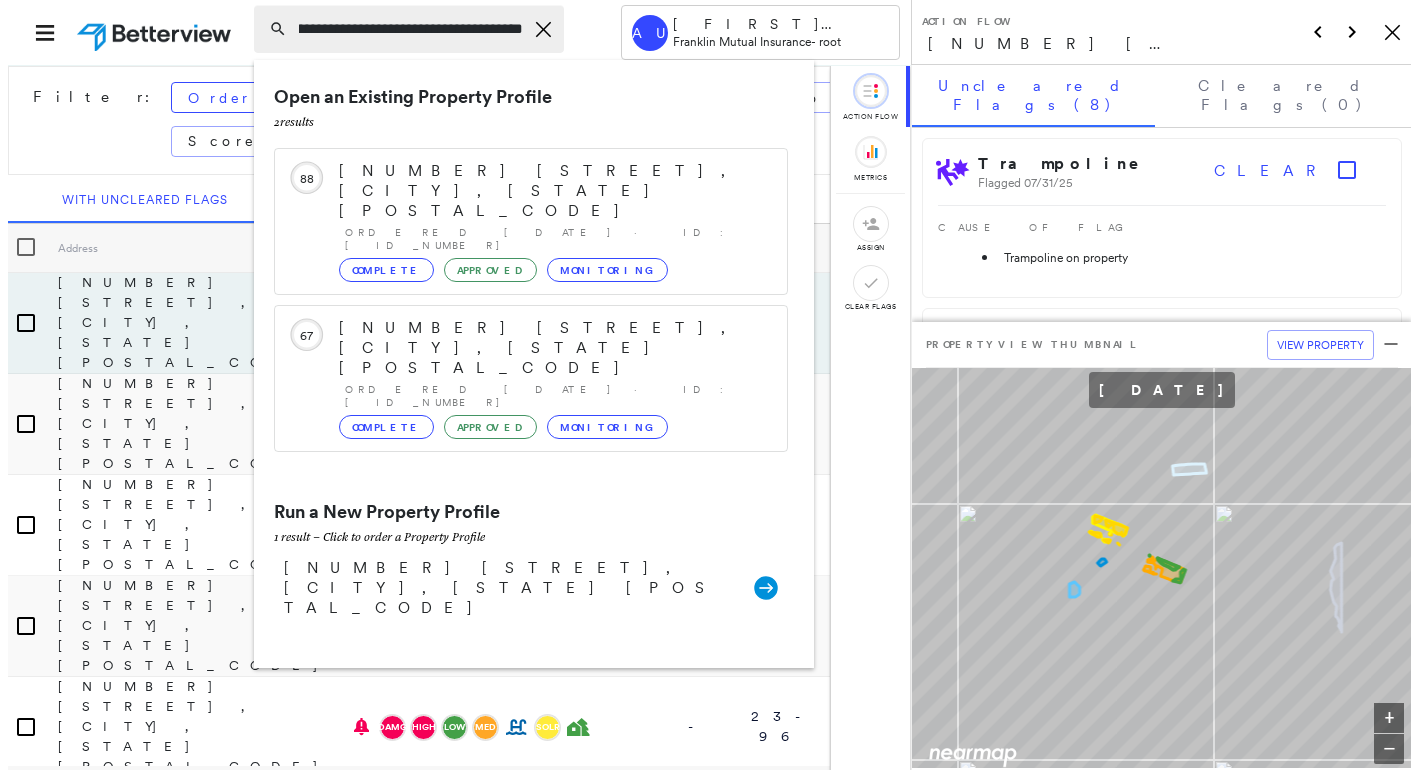 scroll, scrollTop: 0, scrollLeft: 0, axis: both 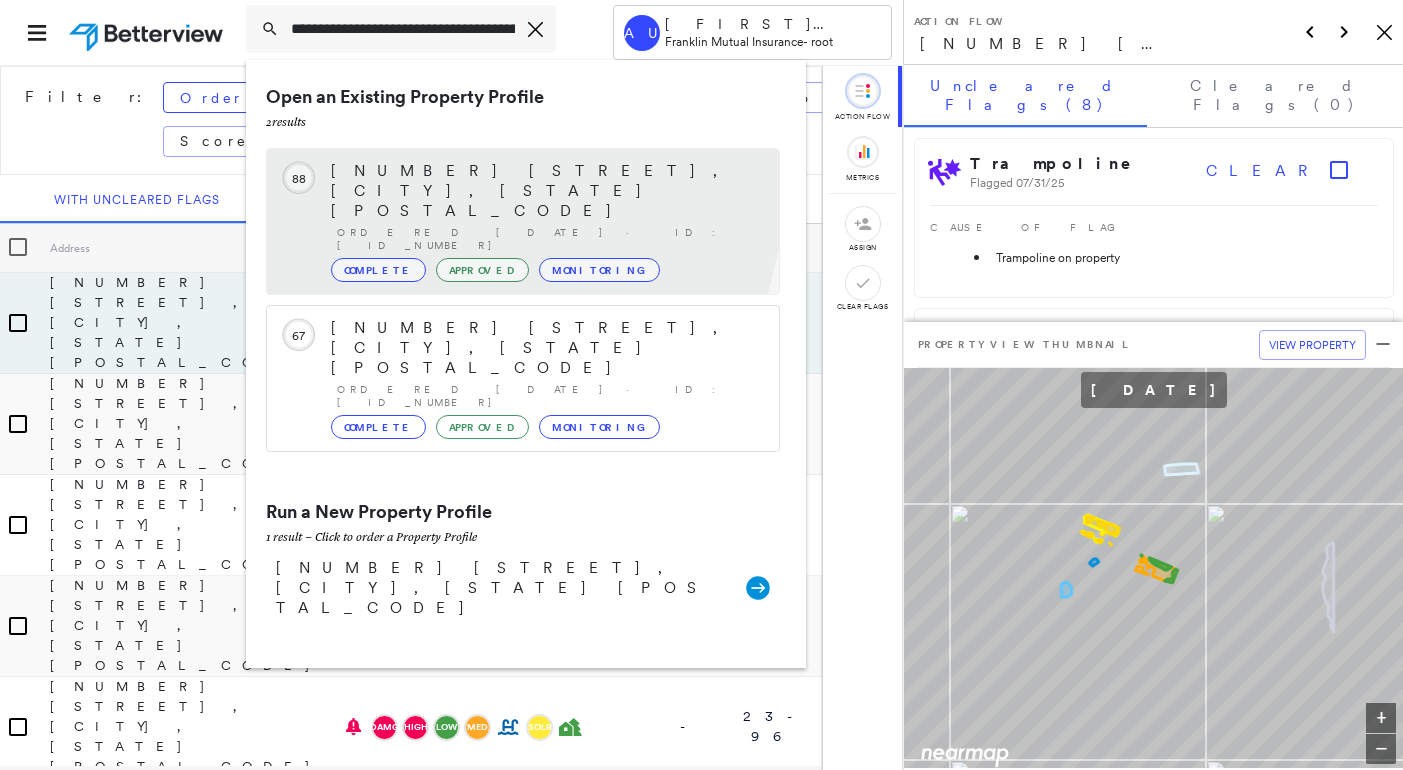 click on "Ordered [DATE] · ID: [ID_NUMBER]" at bounding box center (548, 239) 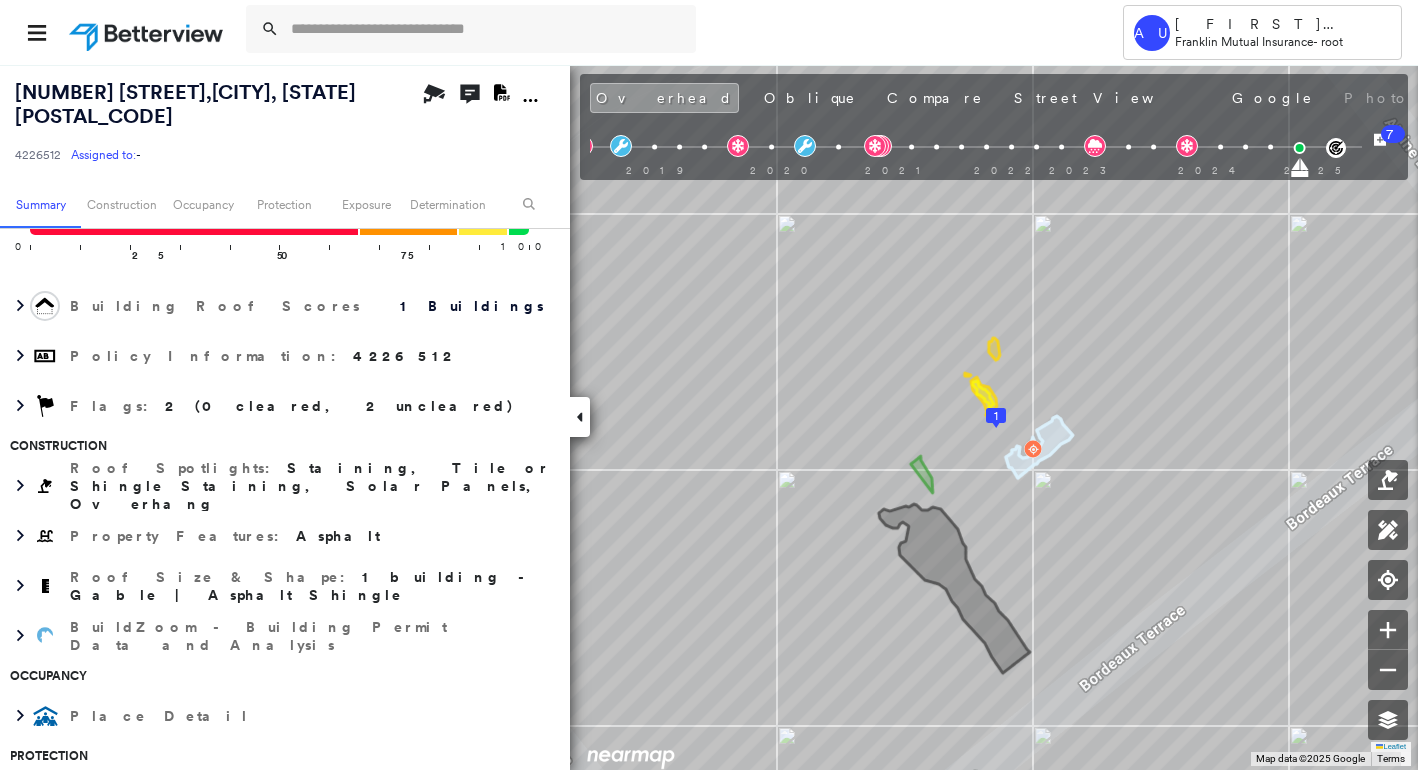 drag, startPoint x: 462, startPoint y: 610, endPoint x: 218, endPoint y: 495, distance: 269.74246 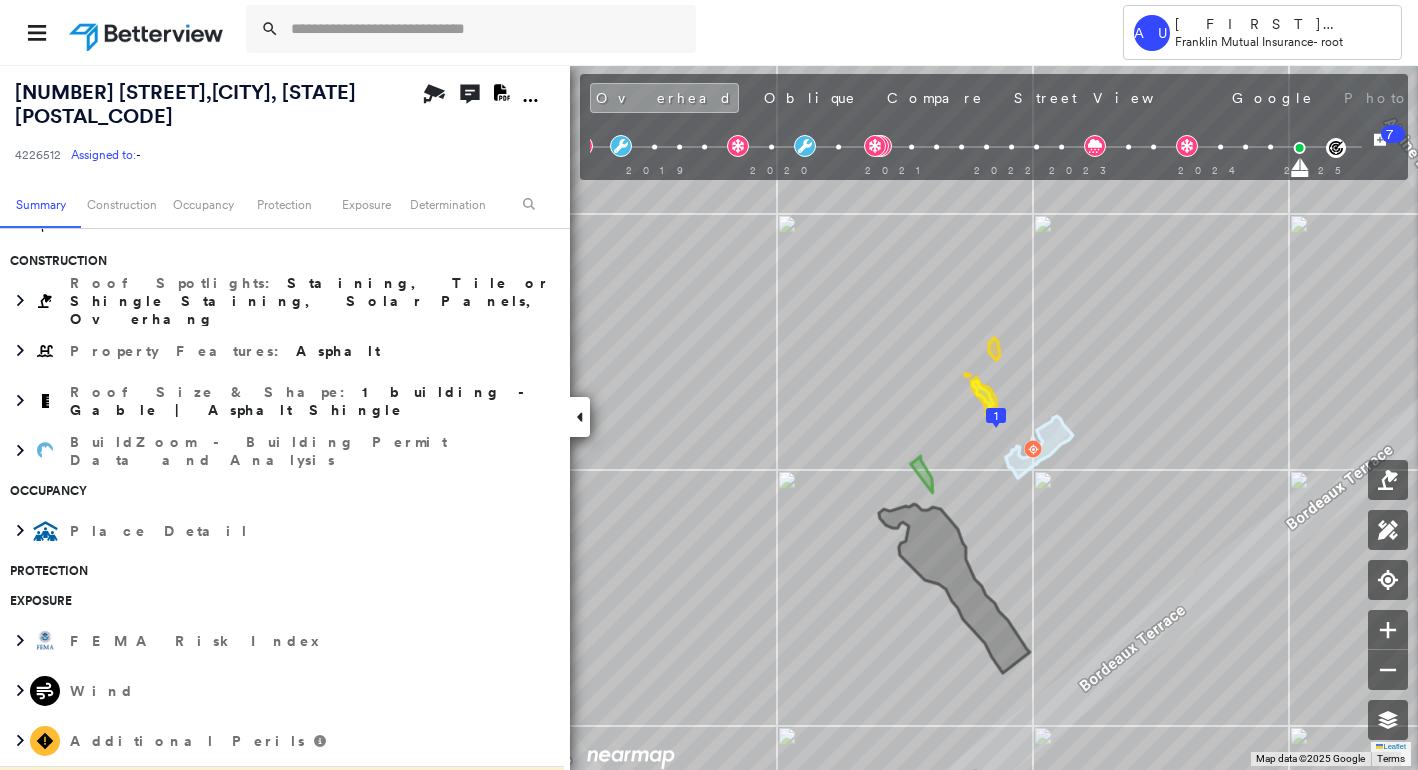 scroll, scrollTop: 332, scrollLeft: 0, axis: vertical 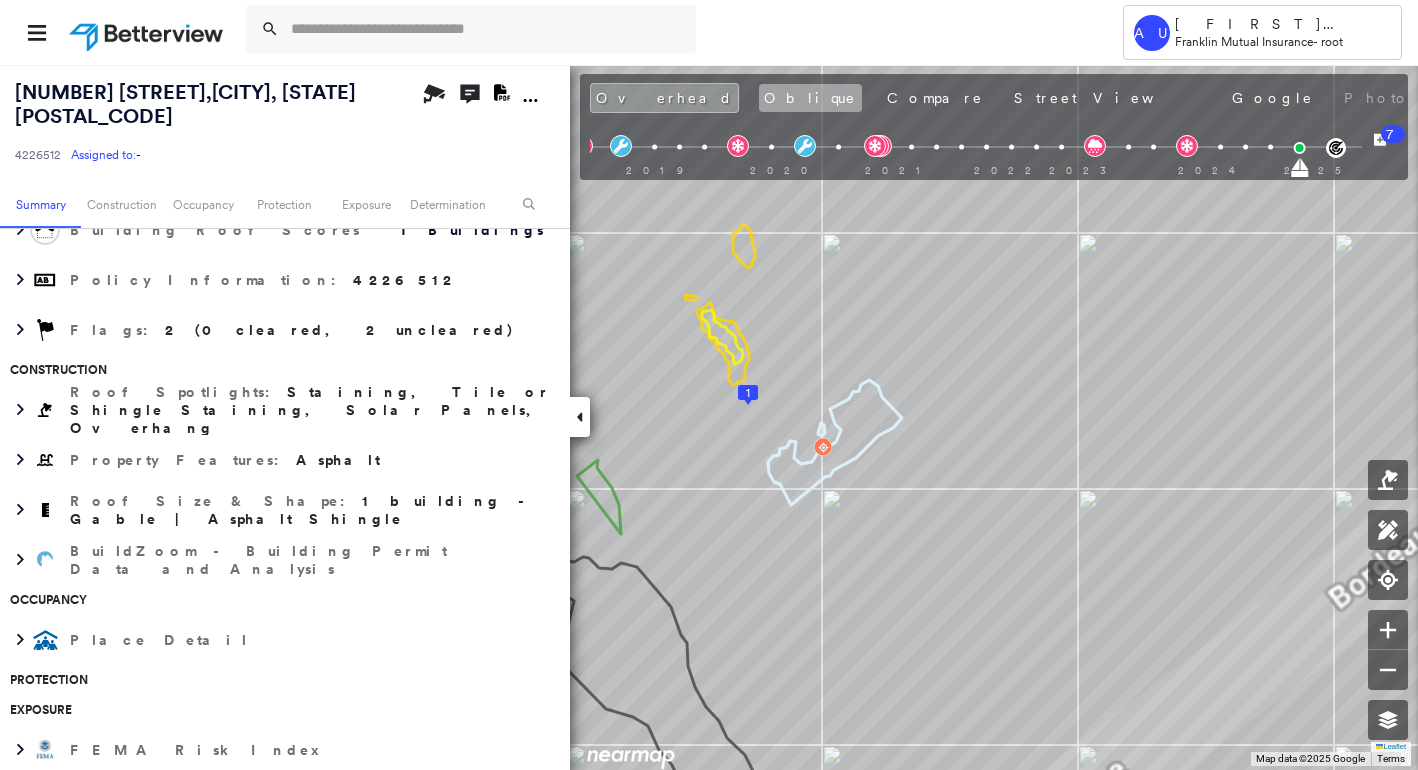 click on "Oblique" at bounding box center [810, 98] 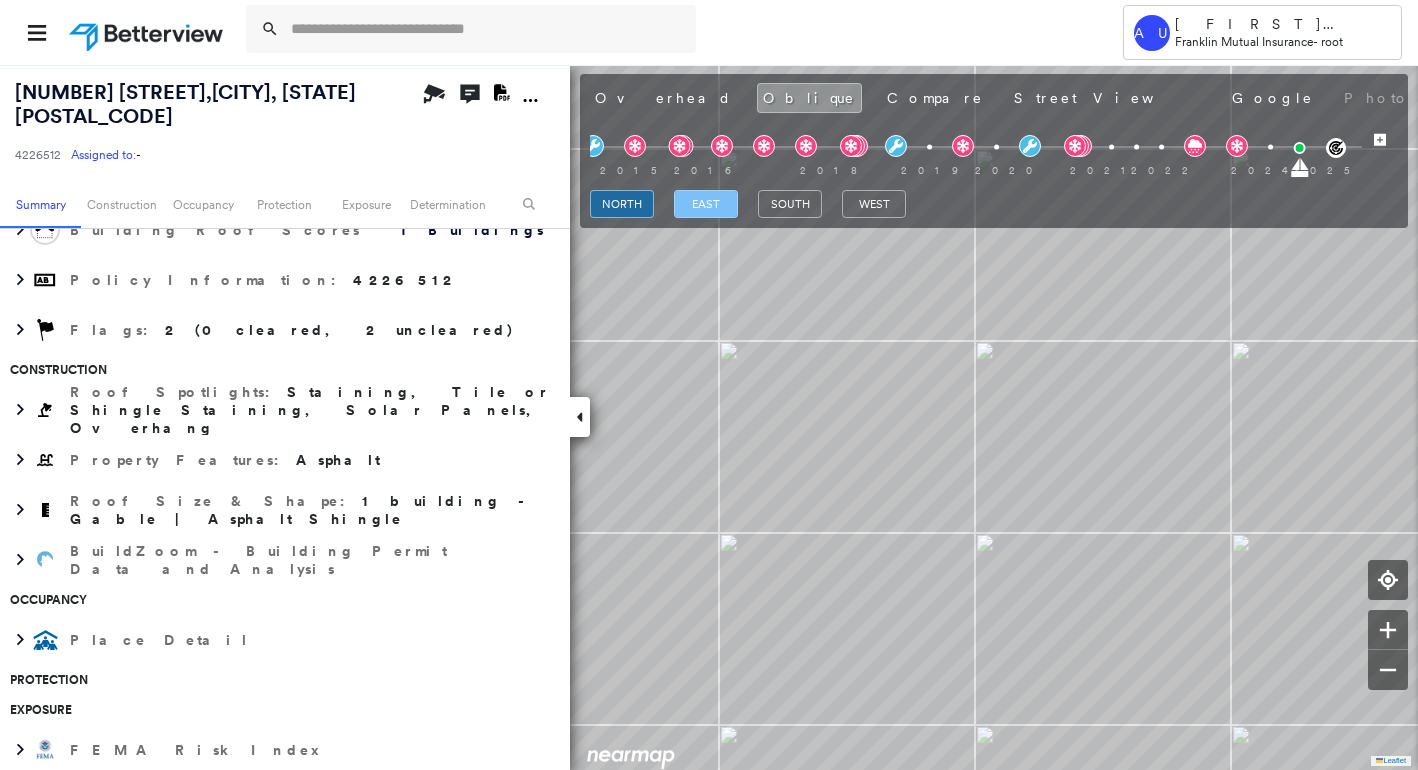 click on "east" at bounding box center (706, 204) 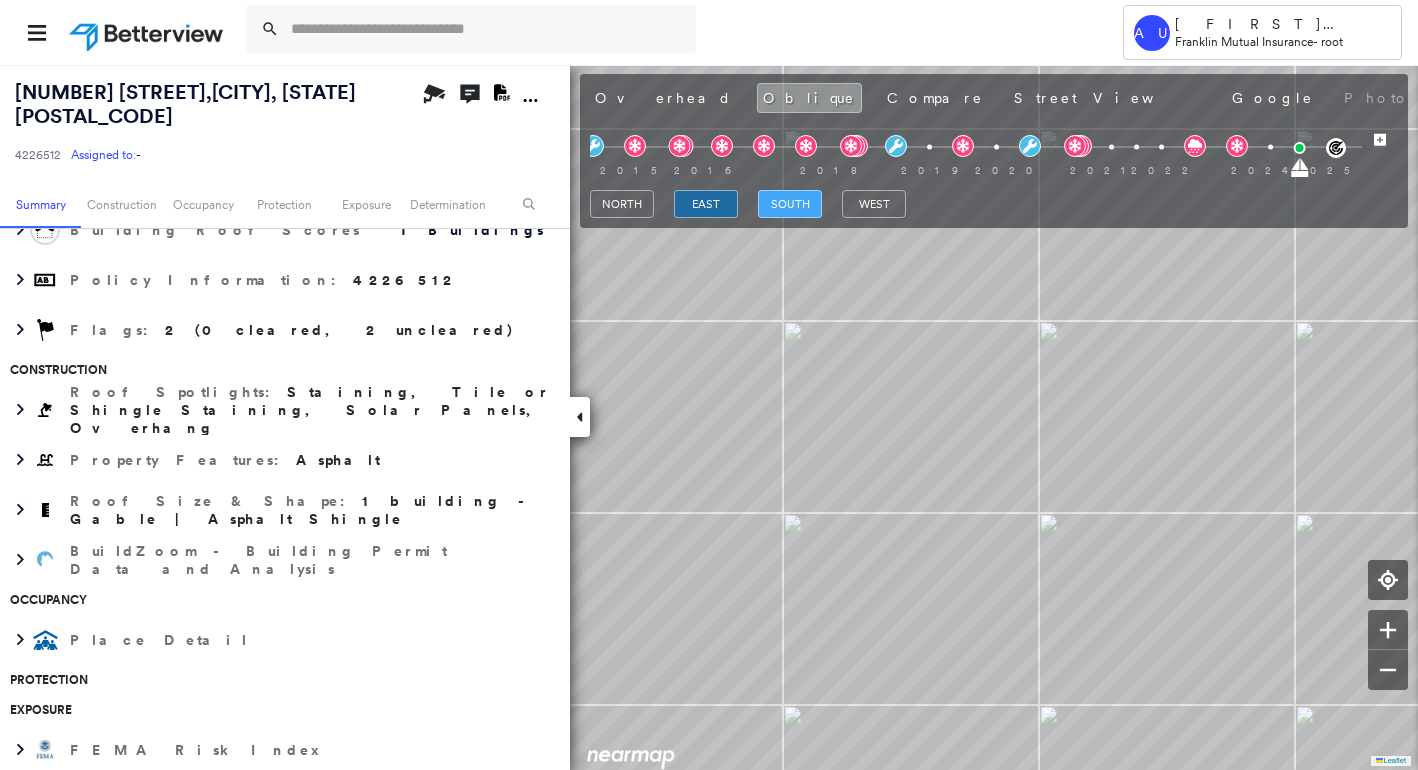 click on "south" at bounding box center [790, 204] 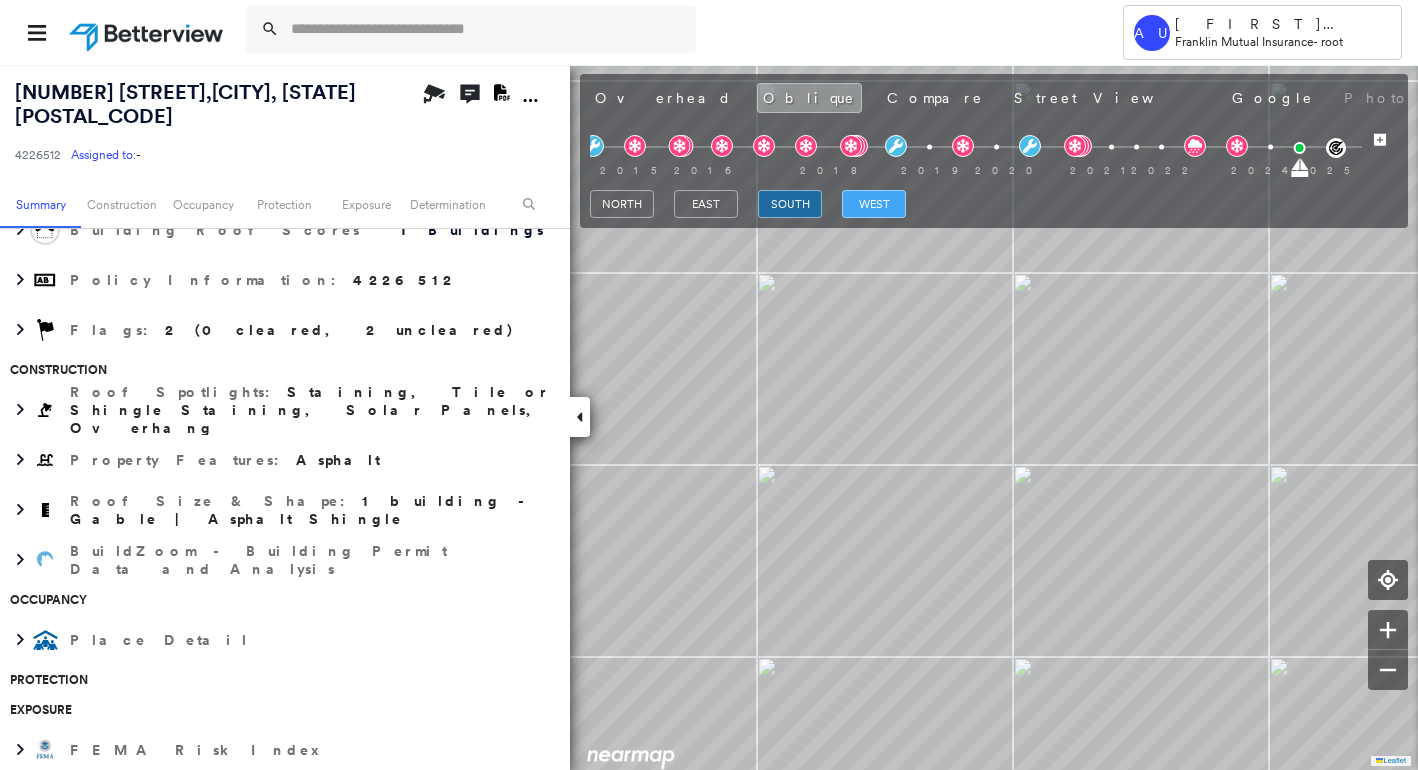 click on "west" at bounding box center [874, 204] 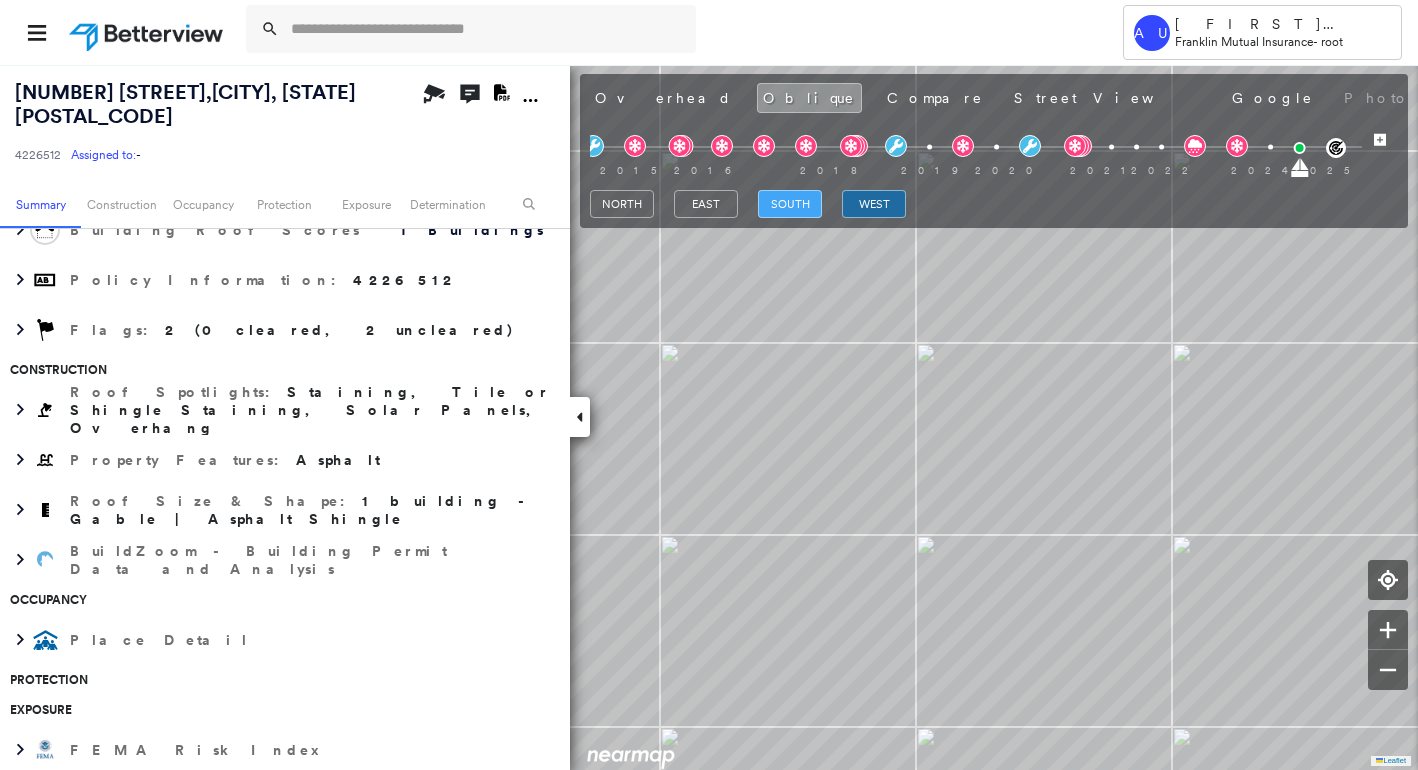 click on "south" at bounding box center [790, 204] 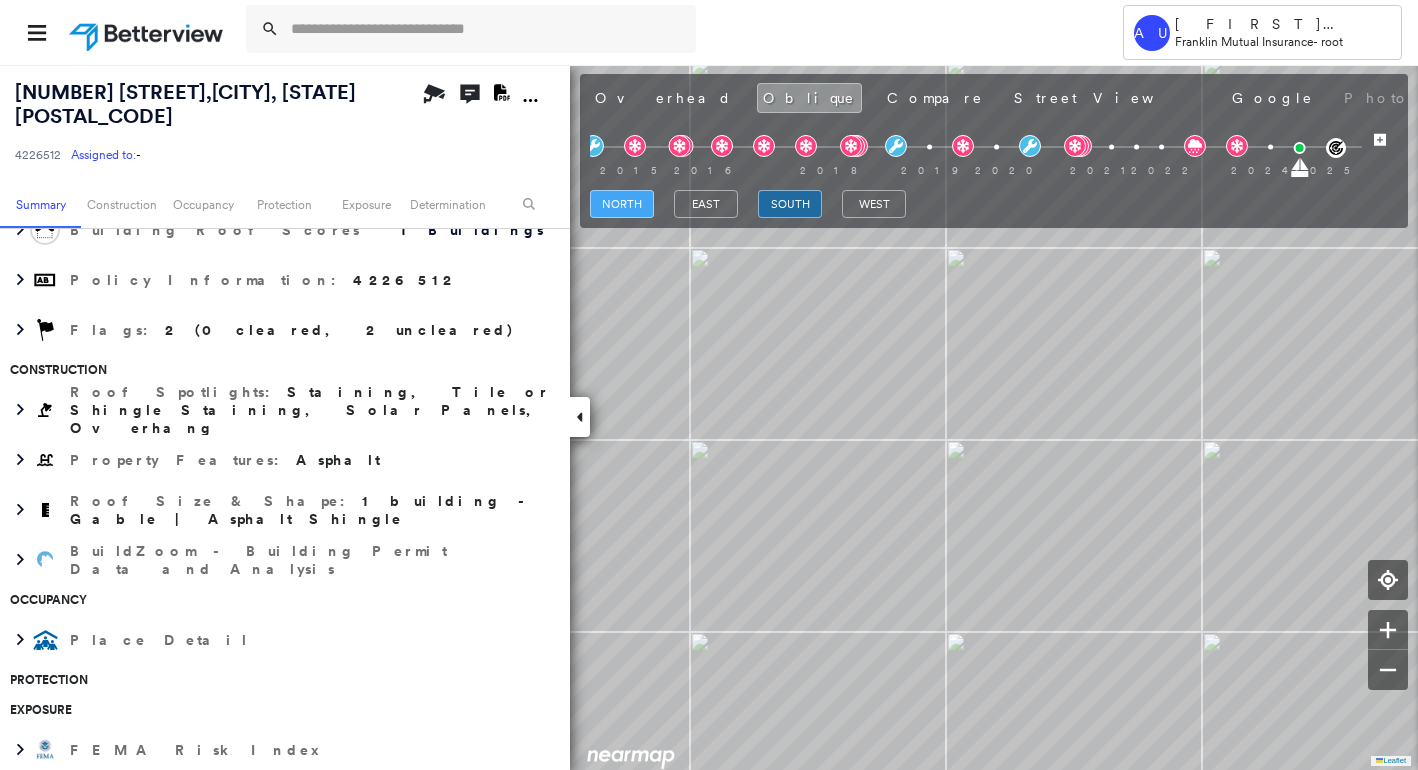 click on "north" at bounding box center (622, 204) 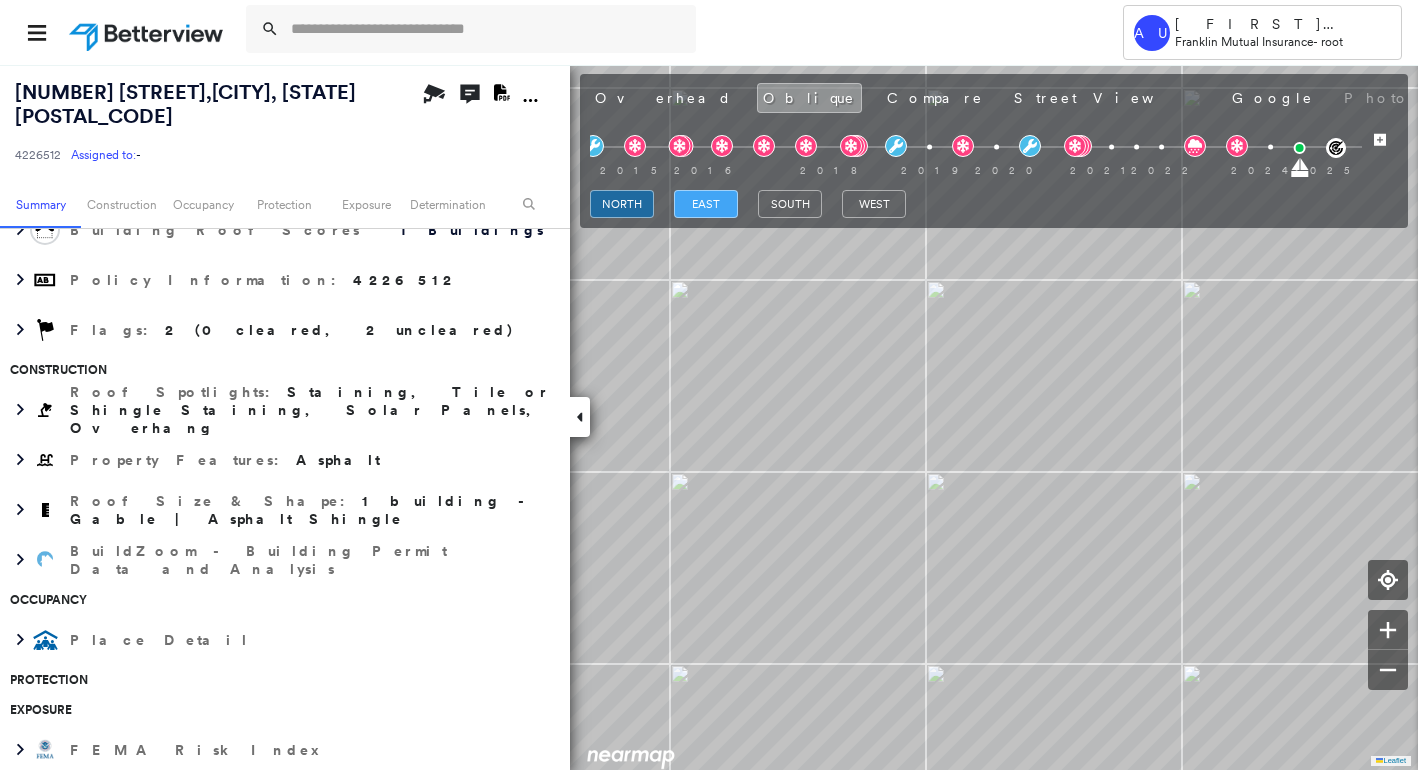 click on "east" at bounding box center (706, 204) 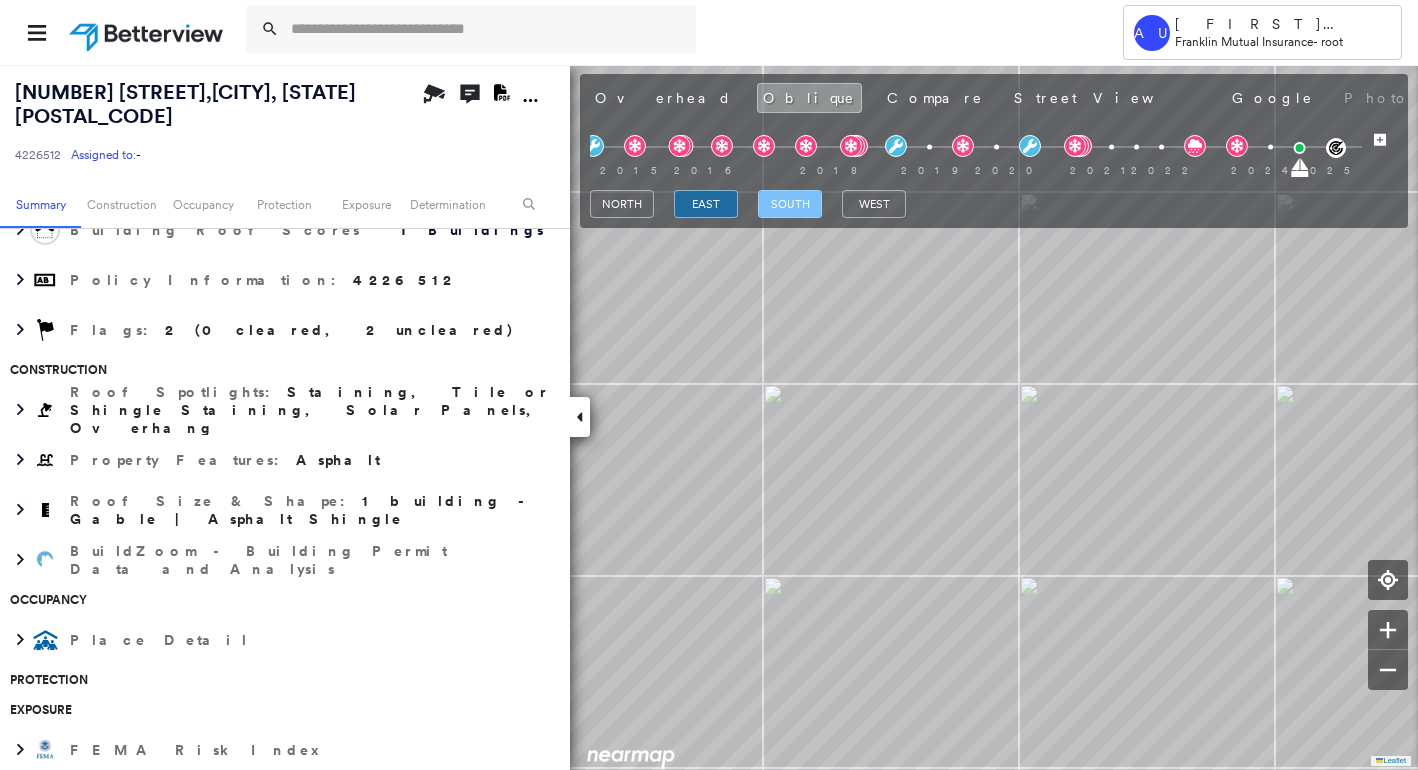 click on "south" at bounding box center [790, 204] 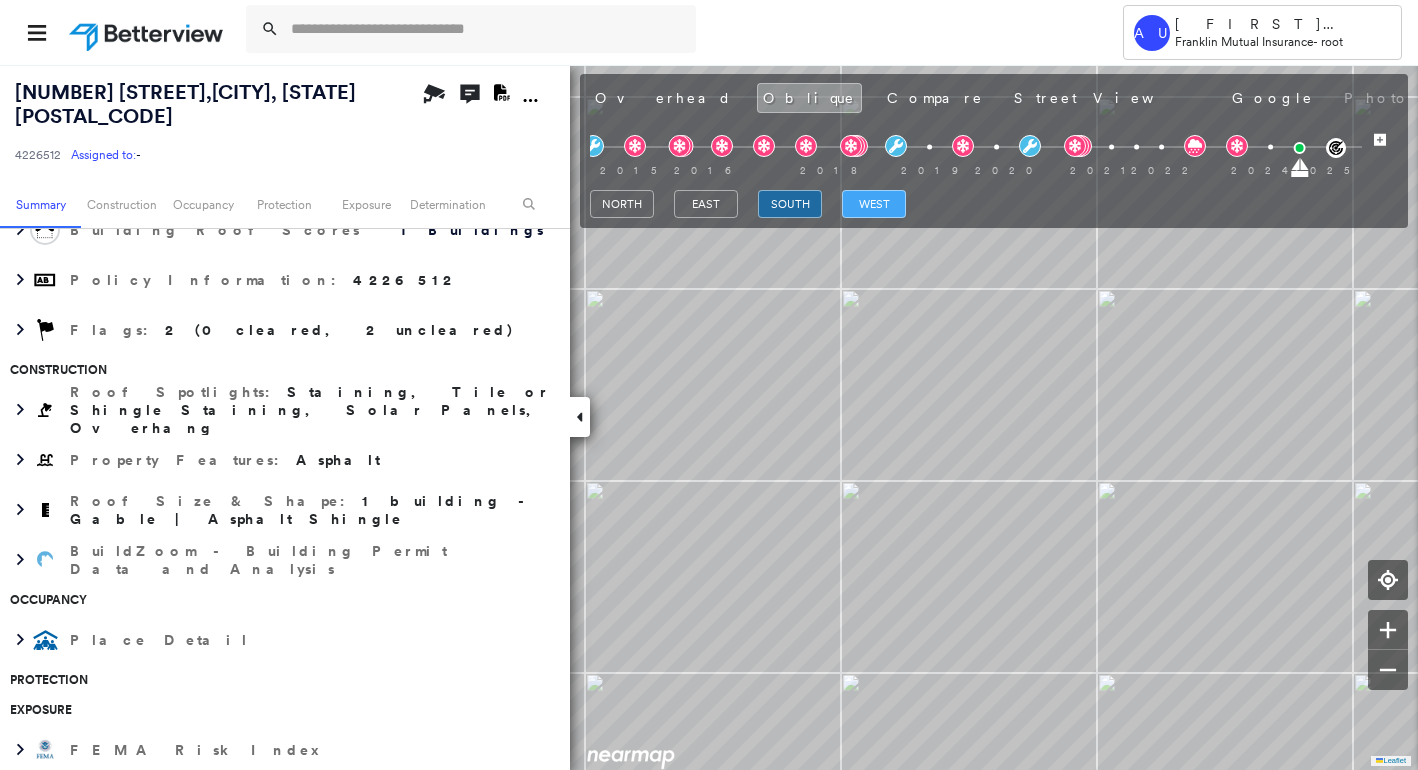 click on "west" at bounding box center [874, 204] 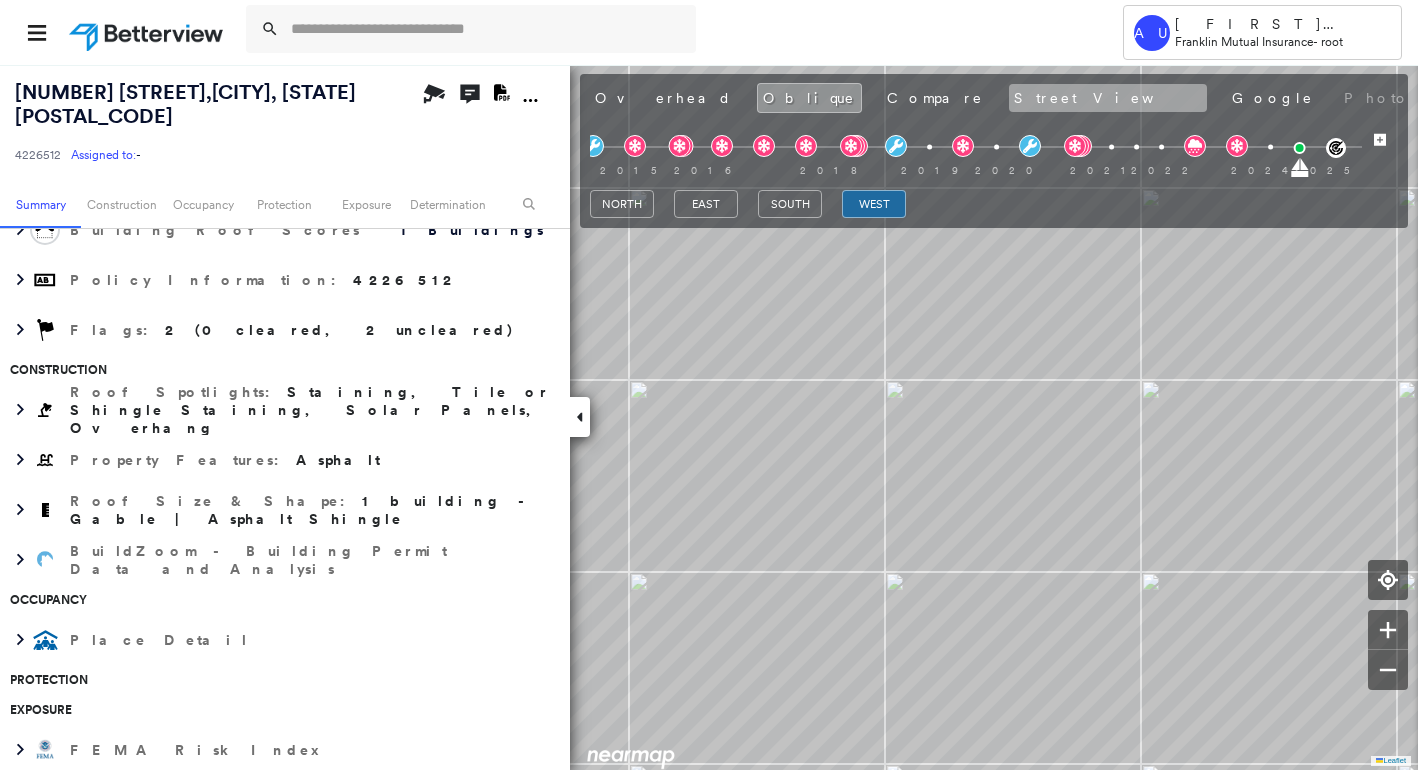click on "Street View" at bounding box center [1108, 98] 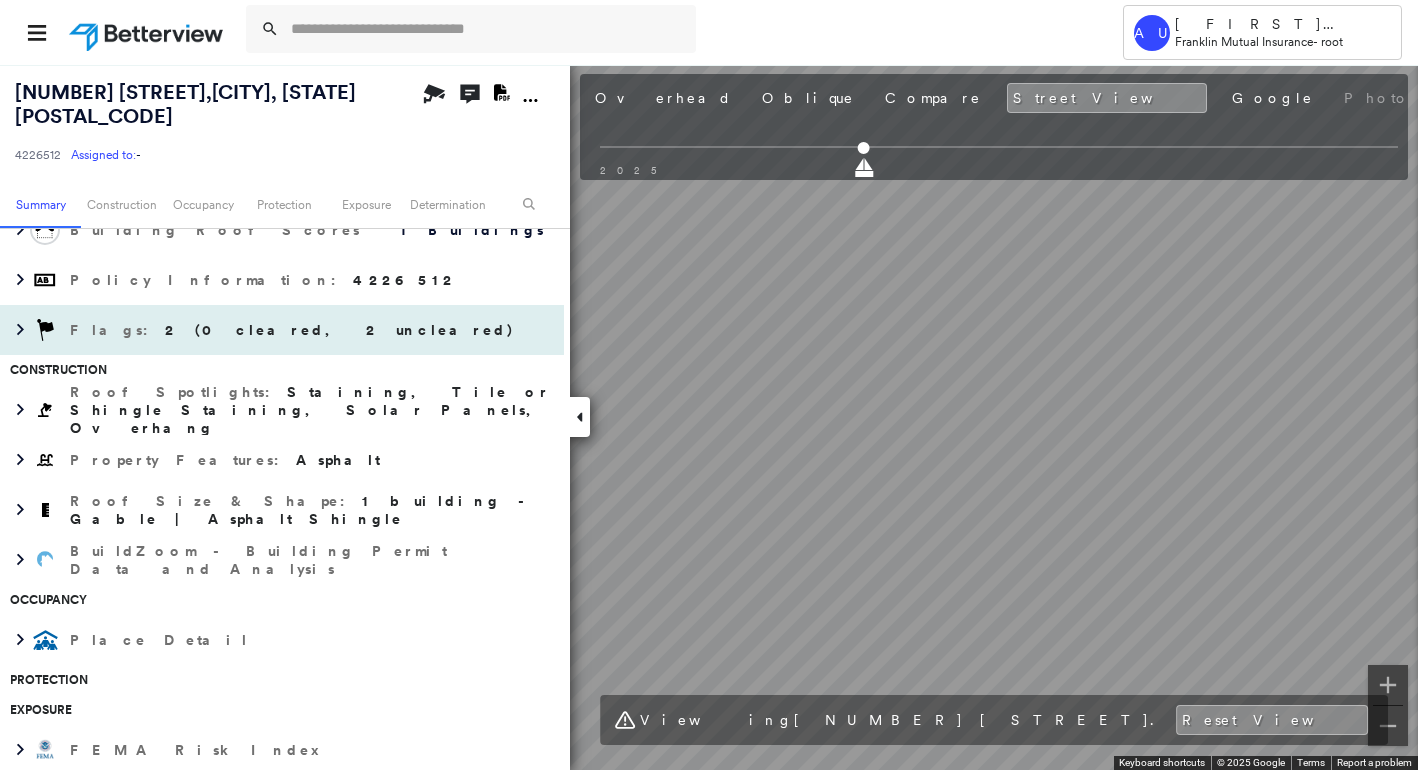 drag, startPoint x: 498, startPoint y: 266, endPoint x: 457, endPoint y: 289, distance: 47.010635 